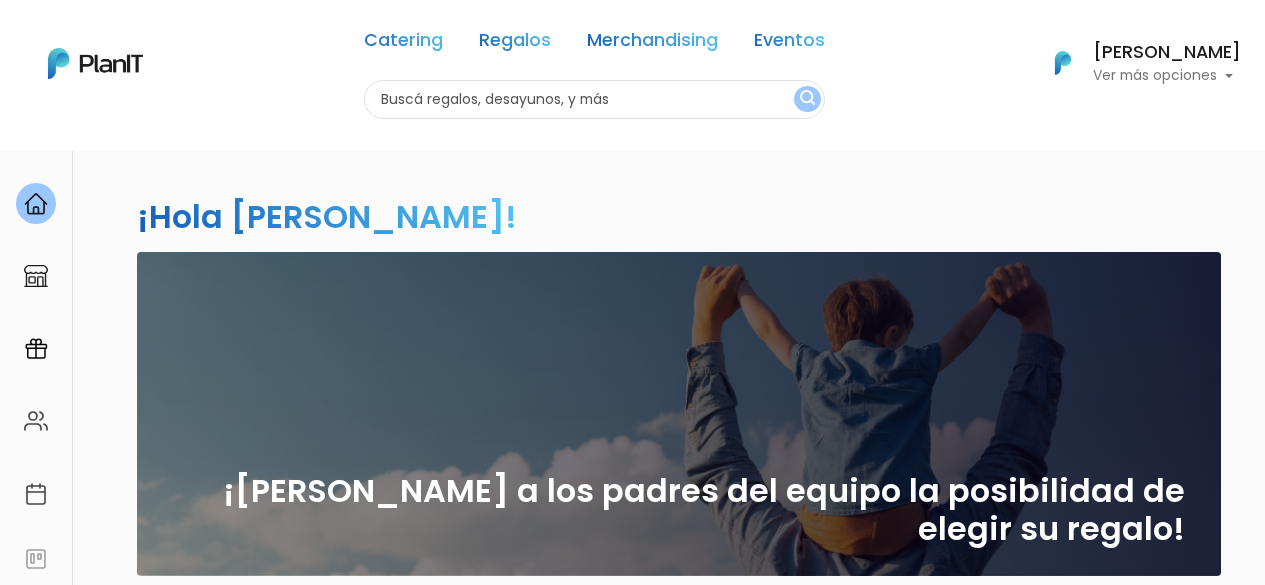 scroll, scrollTop: 0, scrollLeft: 0, axis: both 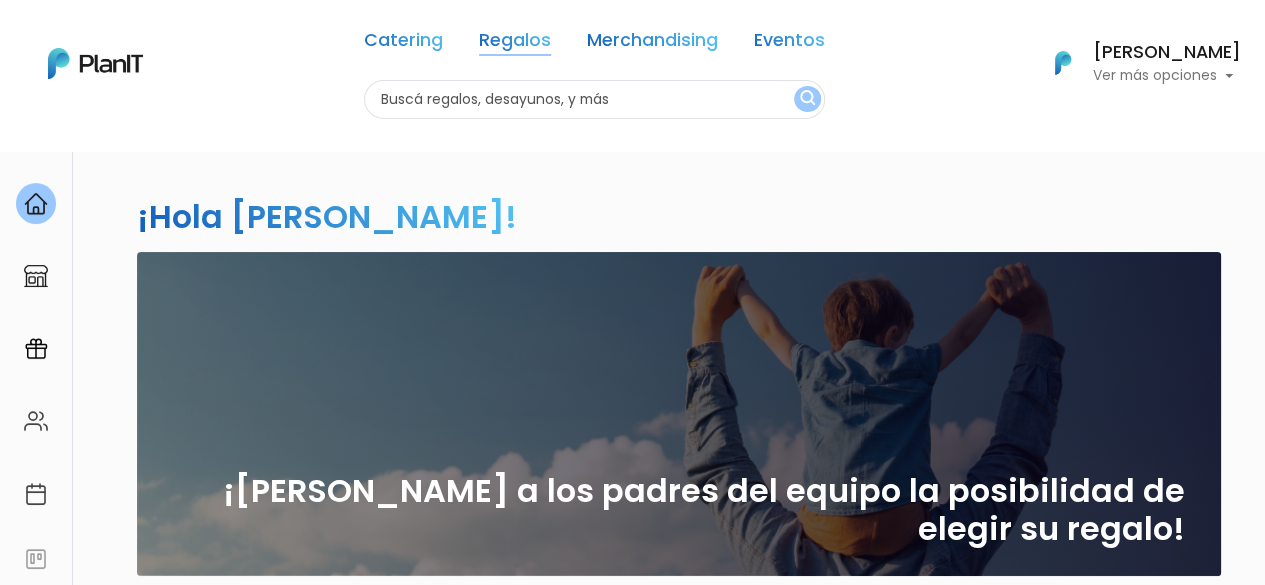 click on "Regalos" at bounding box center (515, 44) 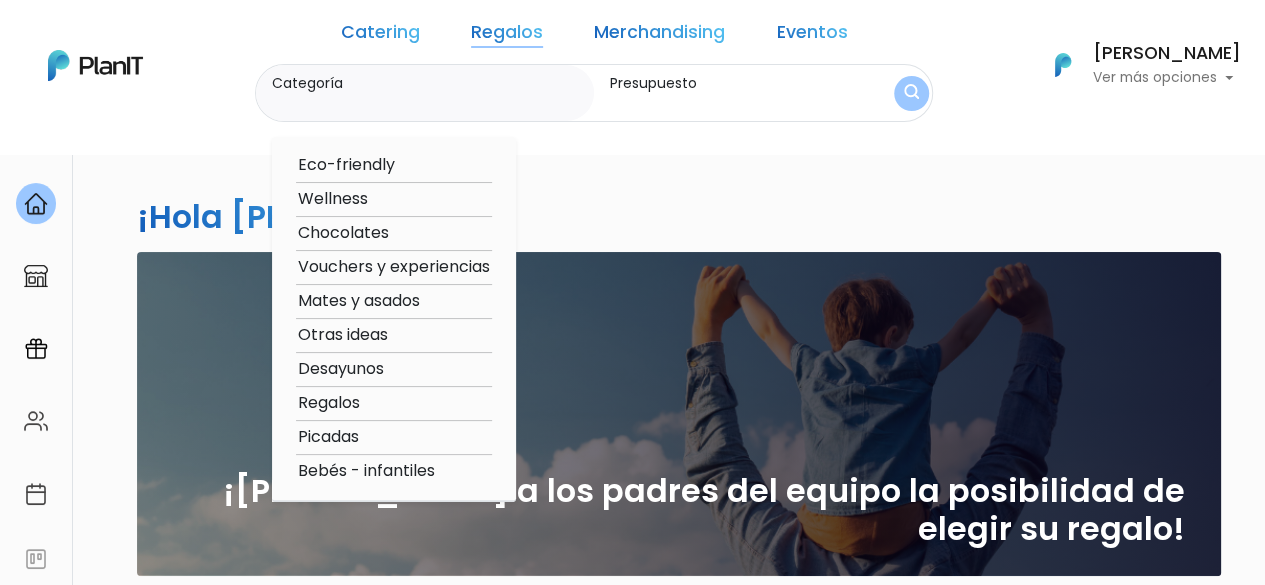 click on "Bebés - infantiles" at bounding box center [394, 471] 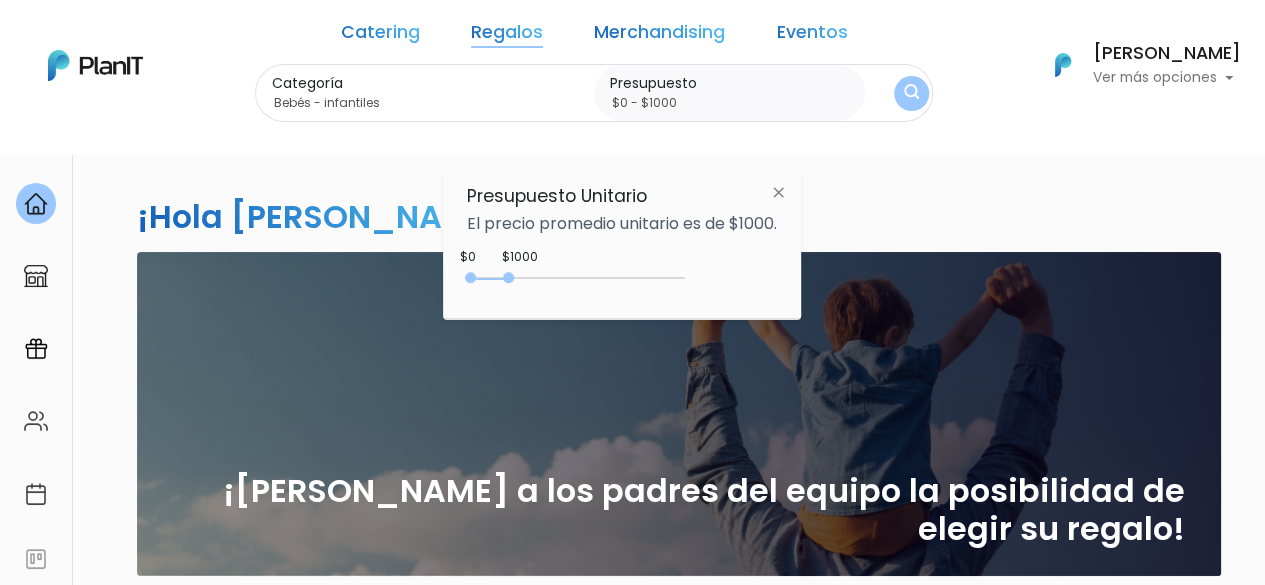 type on "$0 - $1050" 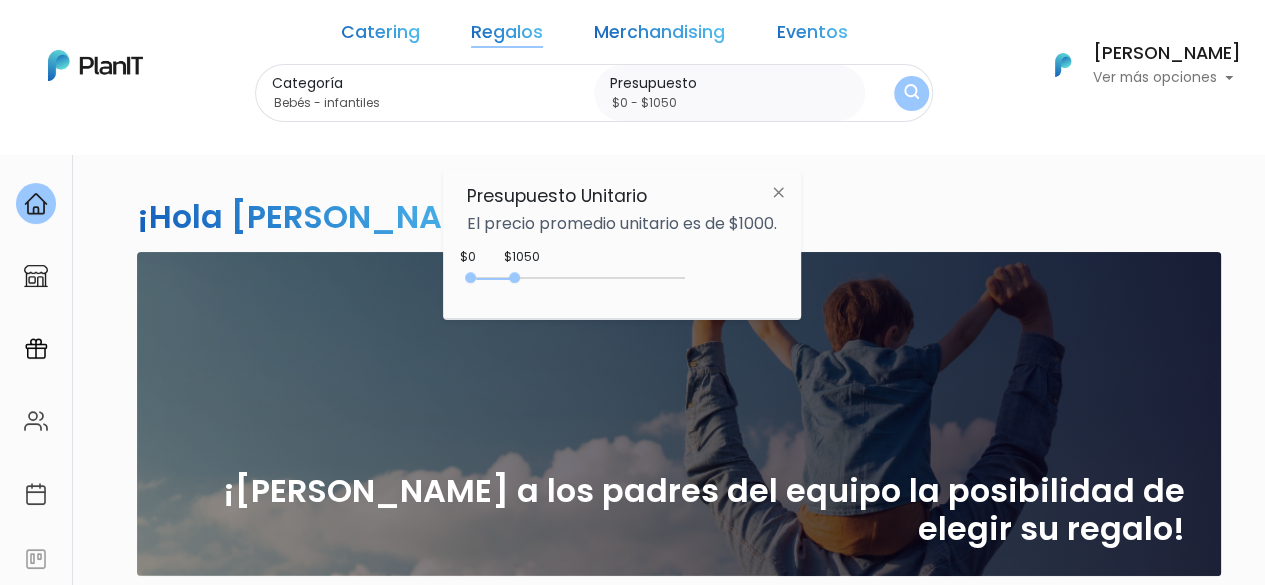 click at bounding box center (514, 277) 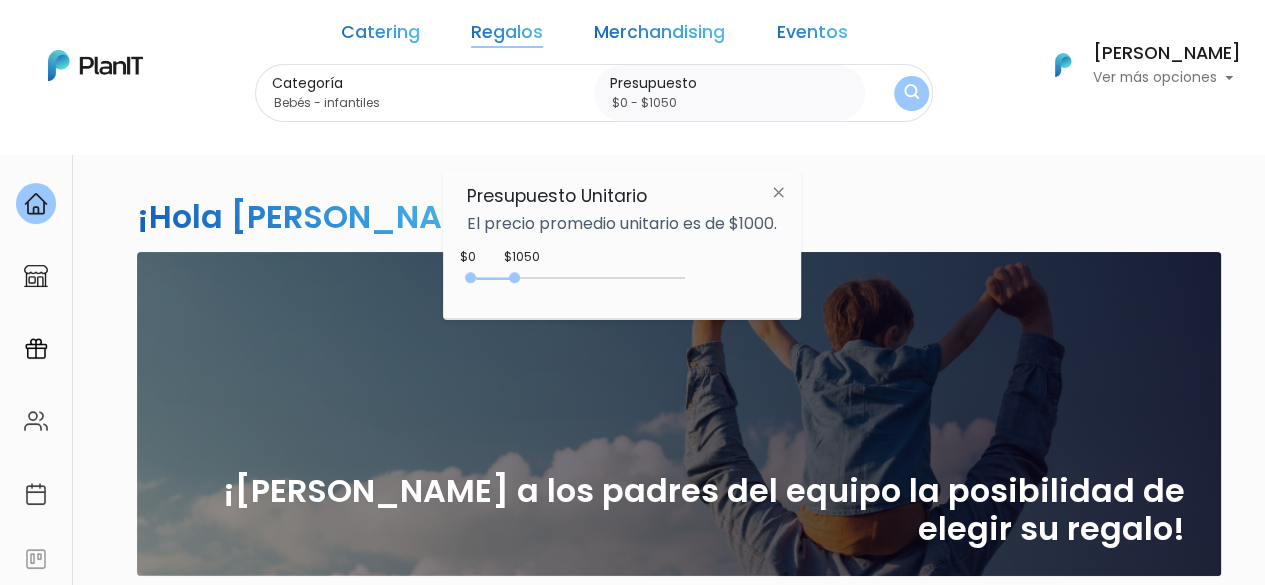 click at bounding box center (912, 93) 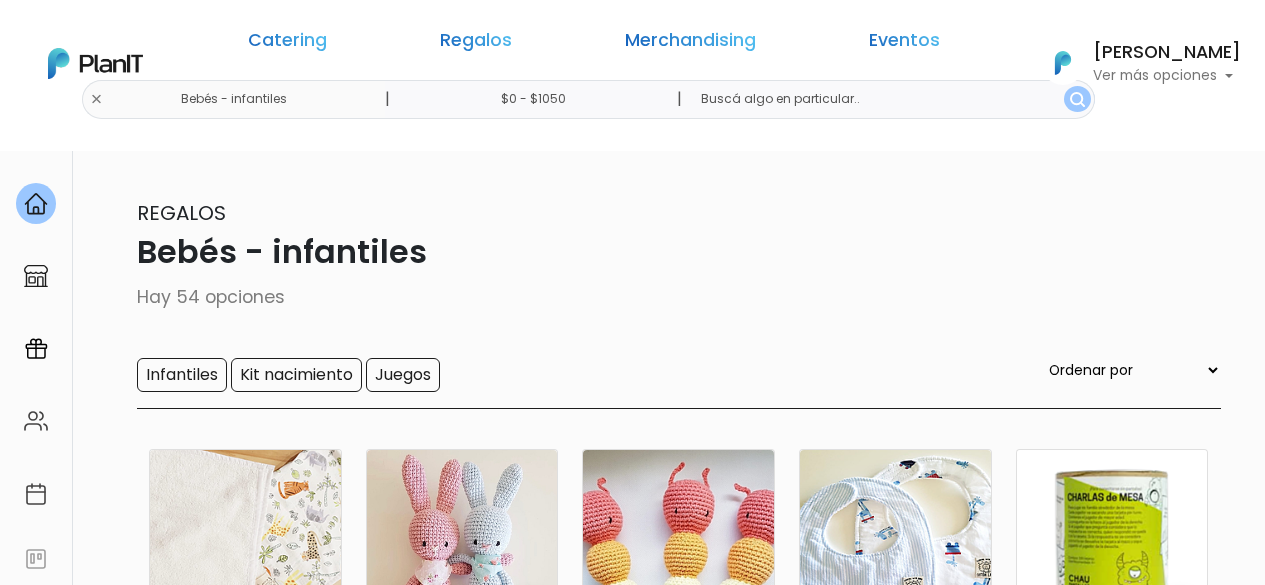 scroll, scrollTop: 0, scrollLeft: 0, axis: both 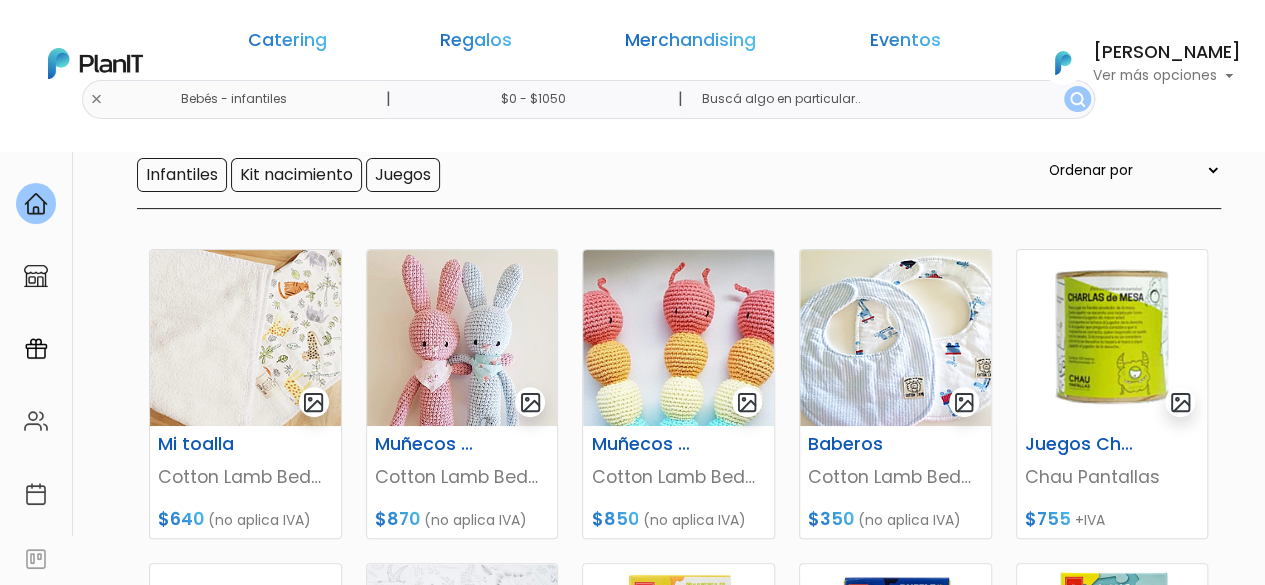 click on "keyboard_arrow_down" at bounding box center (1190, 1917) 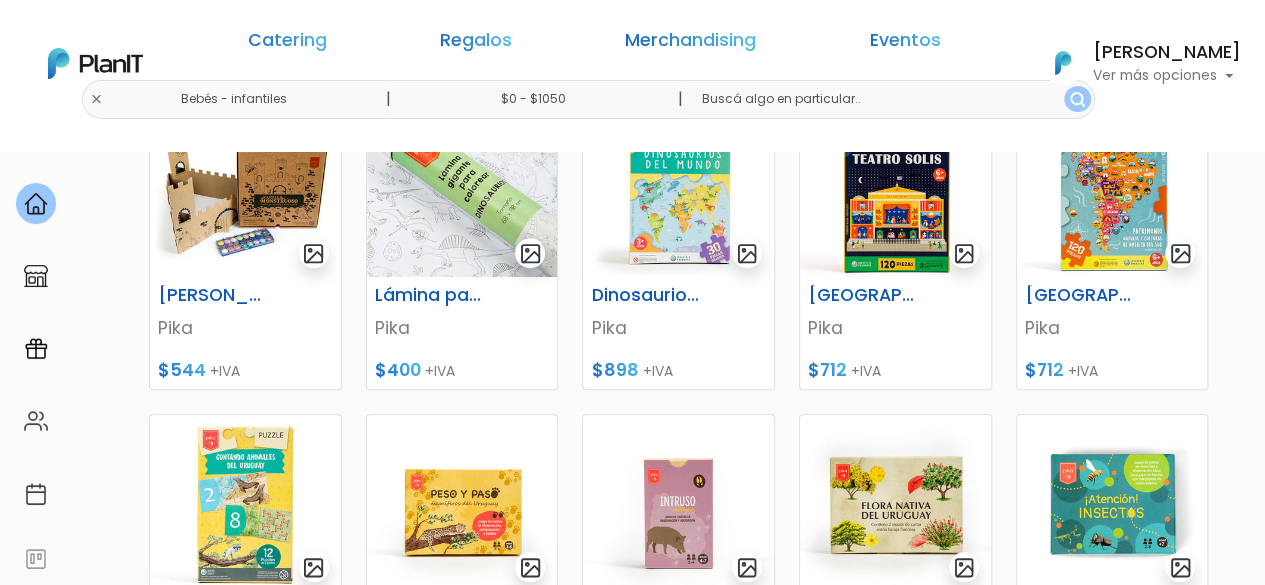 scroll, scrollTop: 0, scrollLeft: 0, axis: both 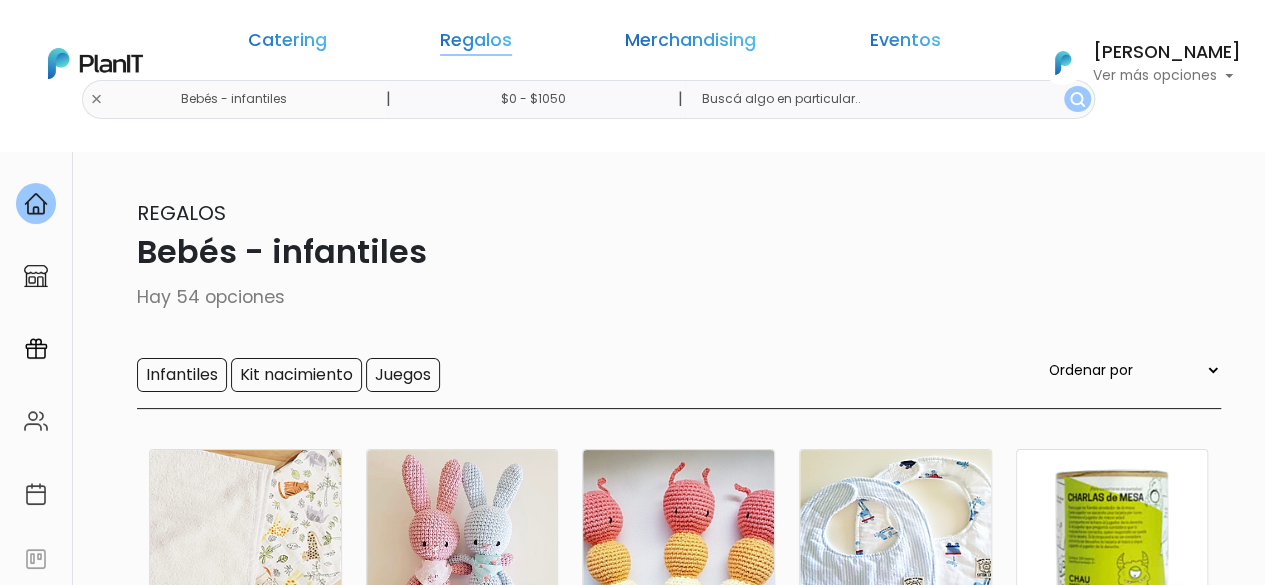 click on "Regalos" at bounding box center [476, 44] 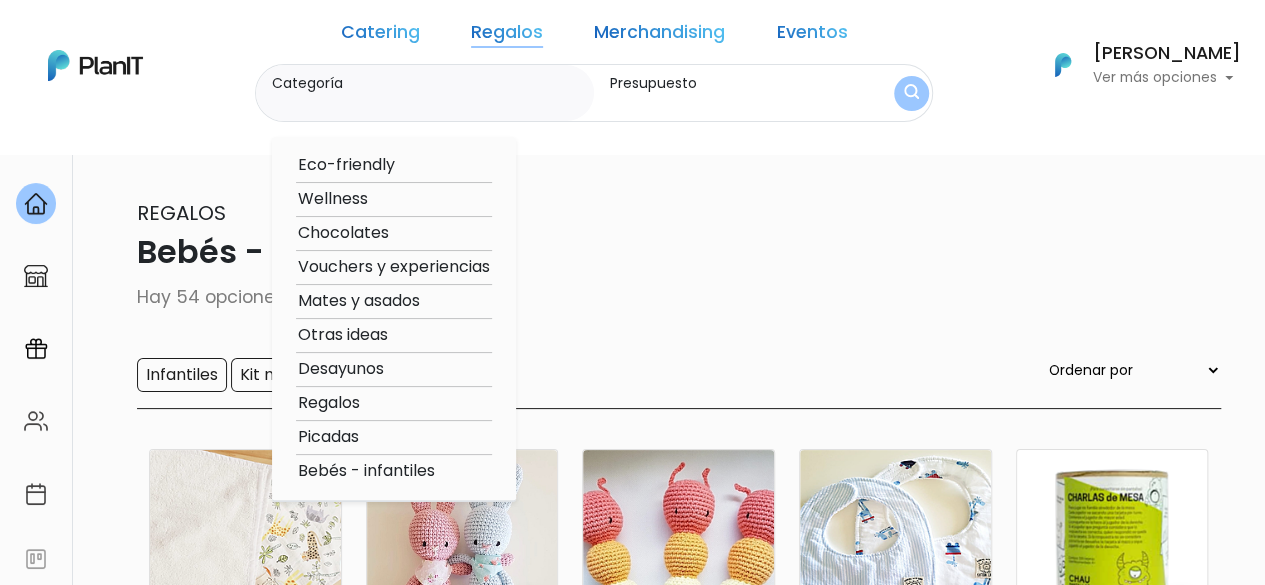 click on "Otras ideas" at bounding box center [394, 335] 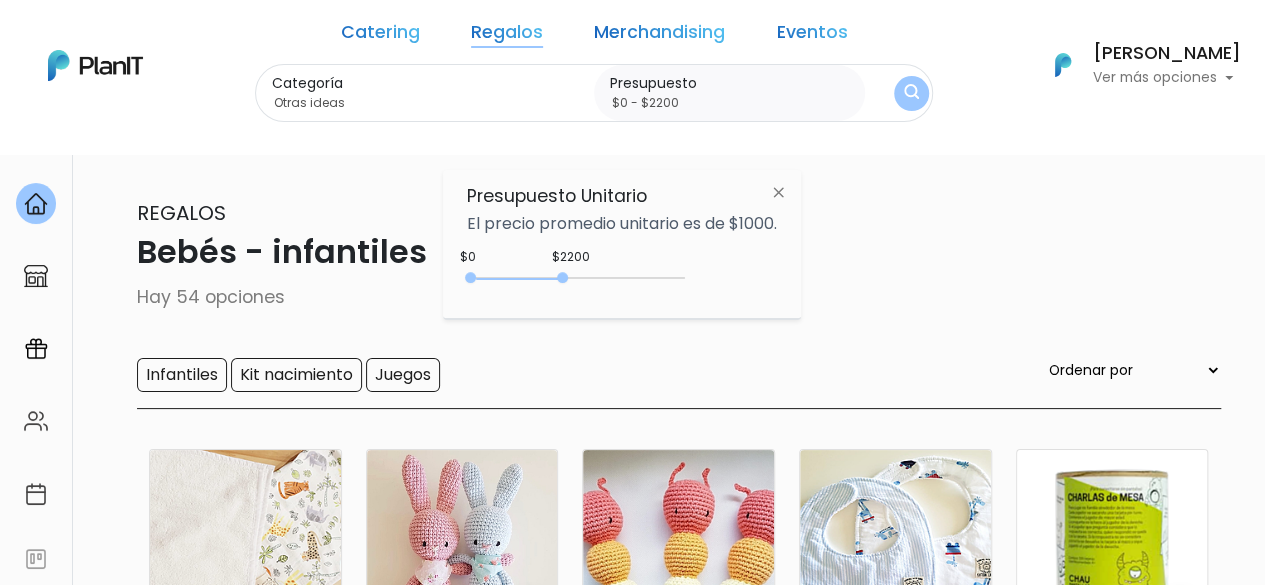 drag, startPoint x: 514, startPoint y: 277, endPoint x: 568, endPoint y: 275, distance: 54.037025 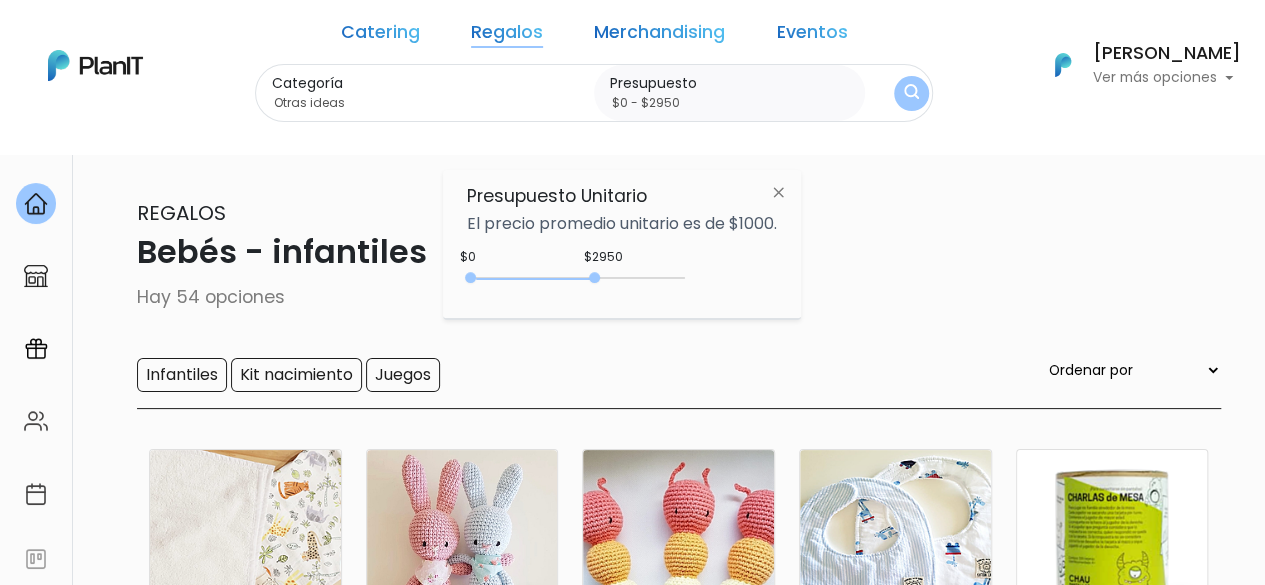 drag, startPoint x: 561, startPoint y: 275, endPoint x: 599, endPoint y: 276, distance: 38.013157 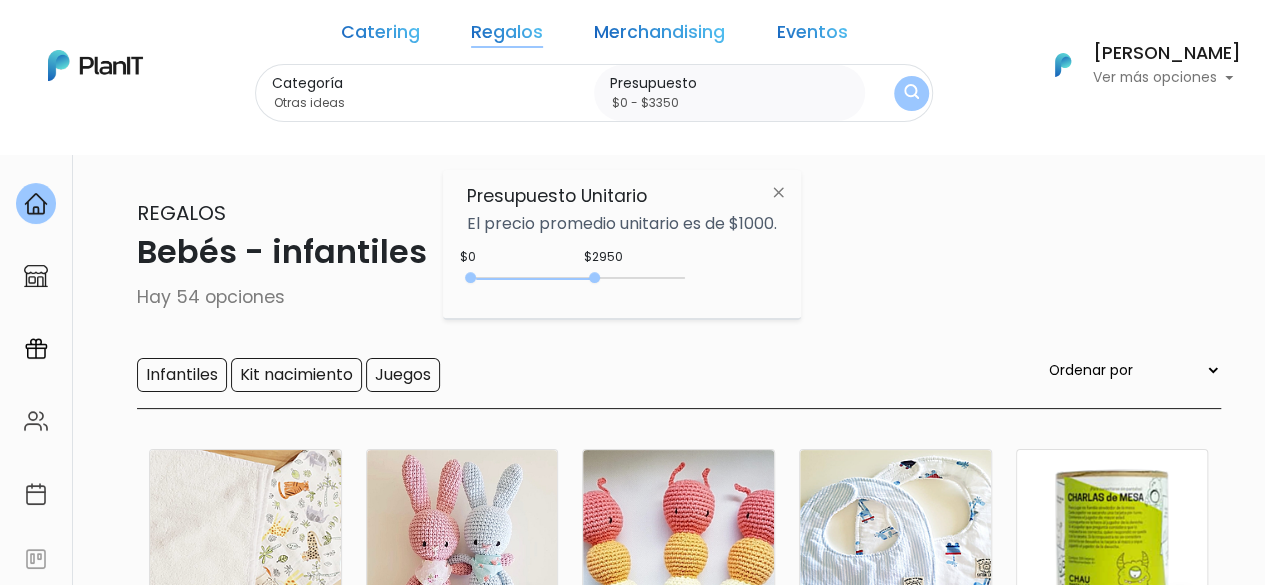 type on "$0 - $3400" 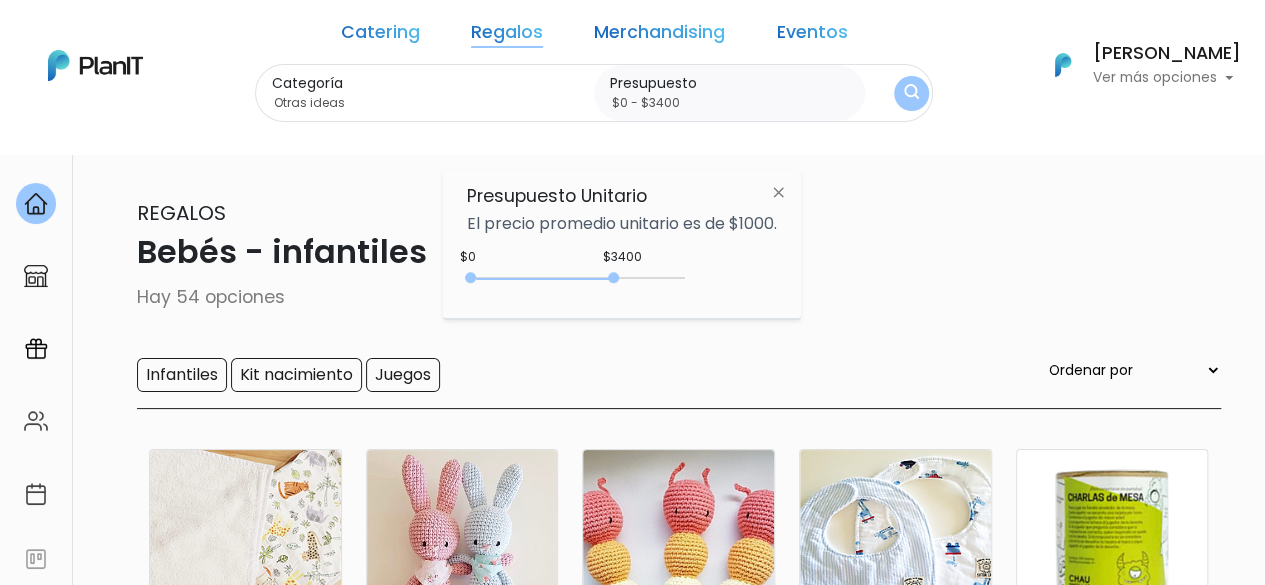 drag, startPoint x: 599, startPoint y: 276, endPoint x: 617, endPoint y: 277, distance: 18.027756 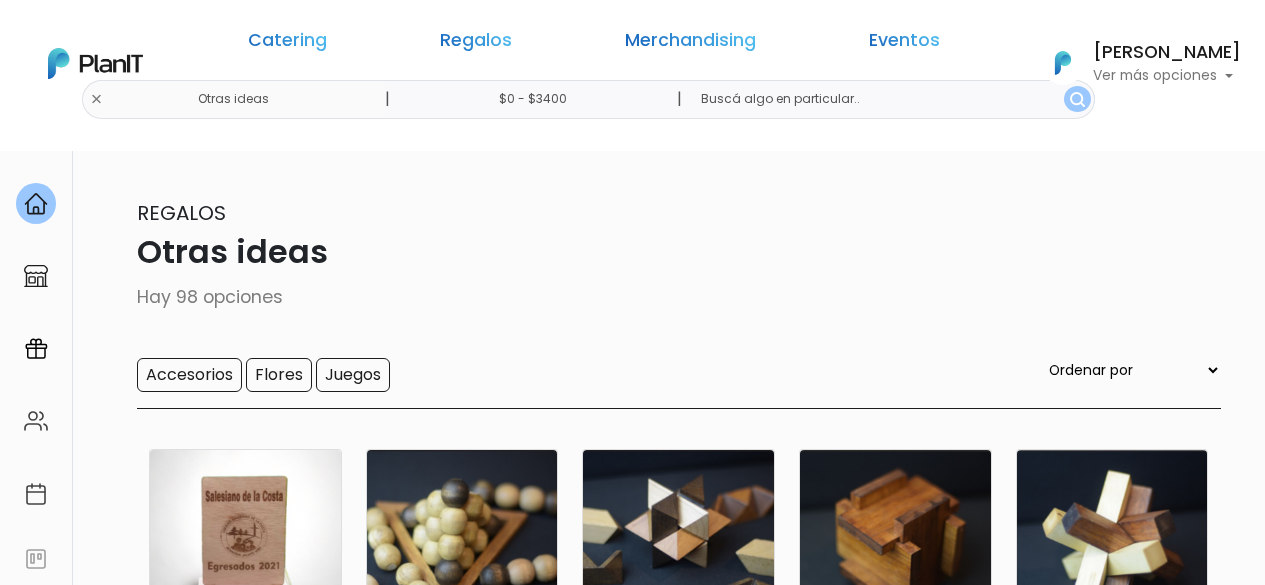 scroll, scrollTop: 0, scrollLeft: 0, axis: both 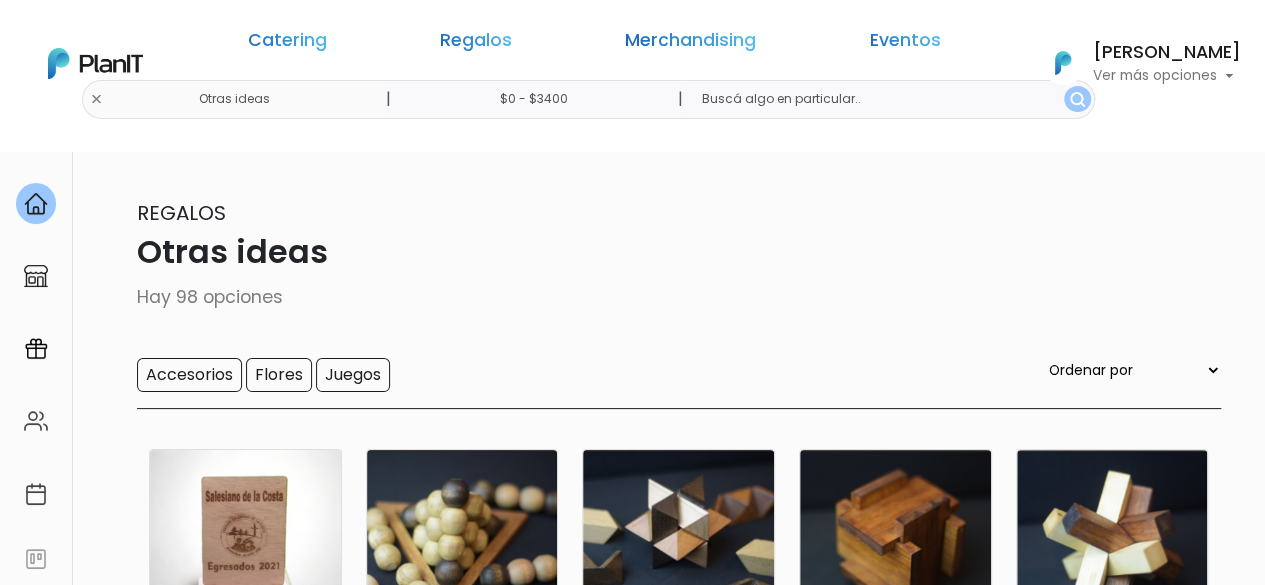 click at bounding box center (1077, 99) 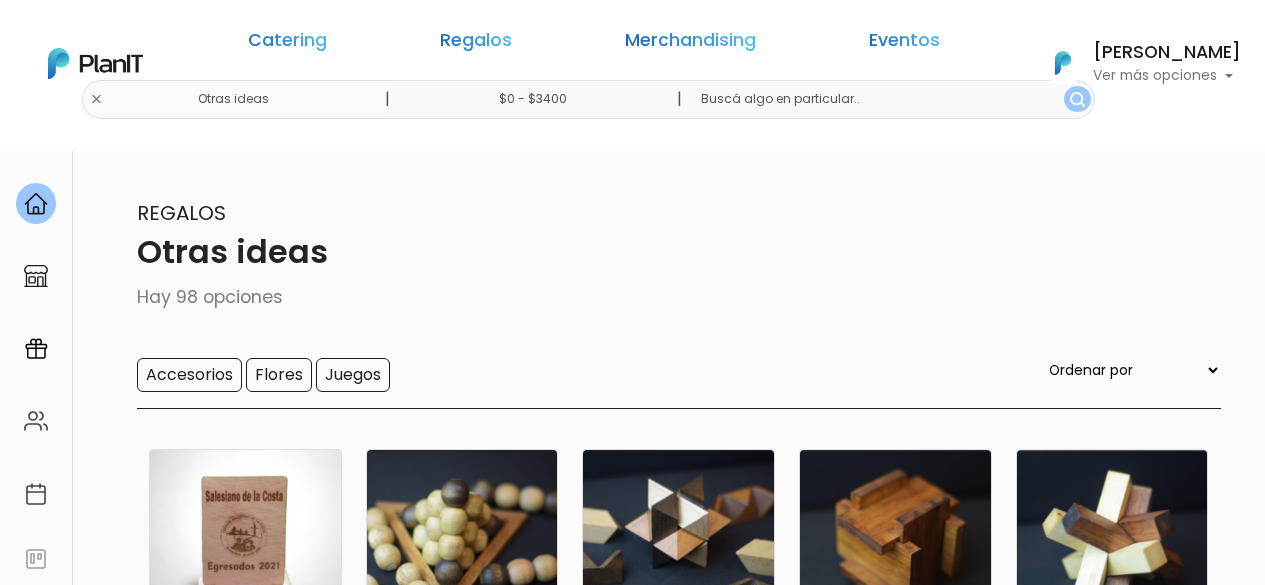 scroll, scrollTop: 0, scrollLeft: 0, axis: both 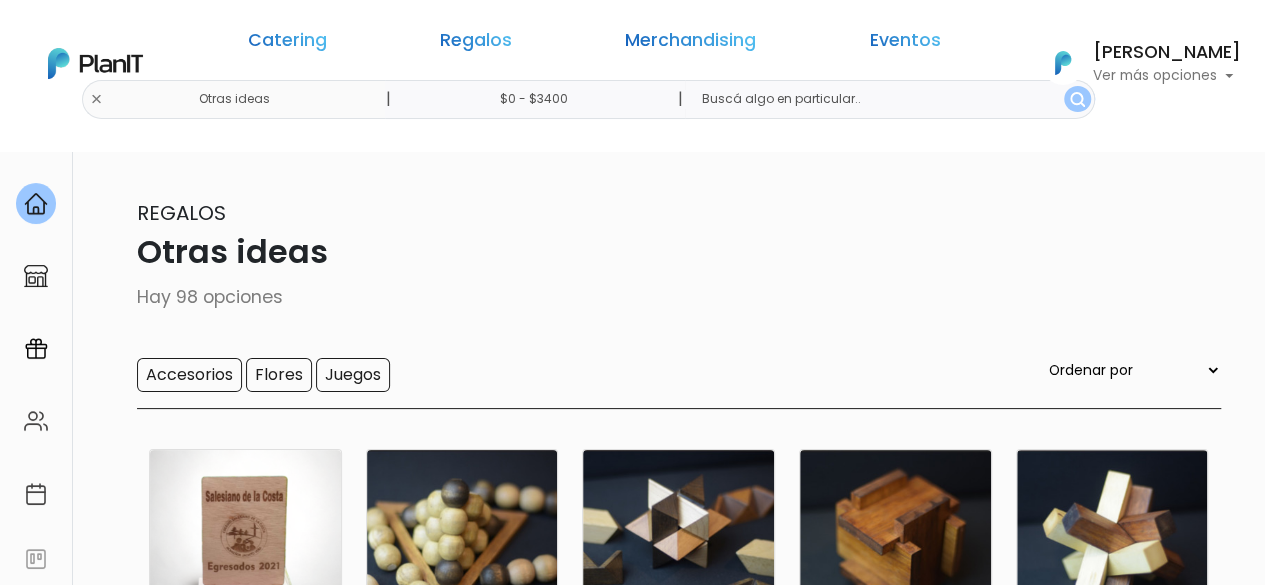 click at bounding box center [889, 99] 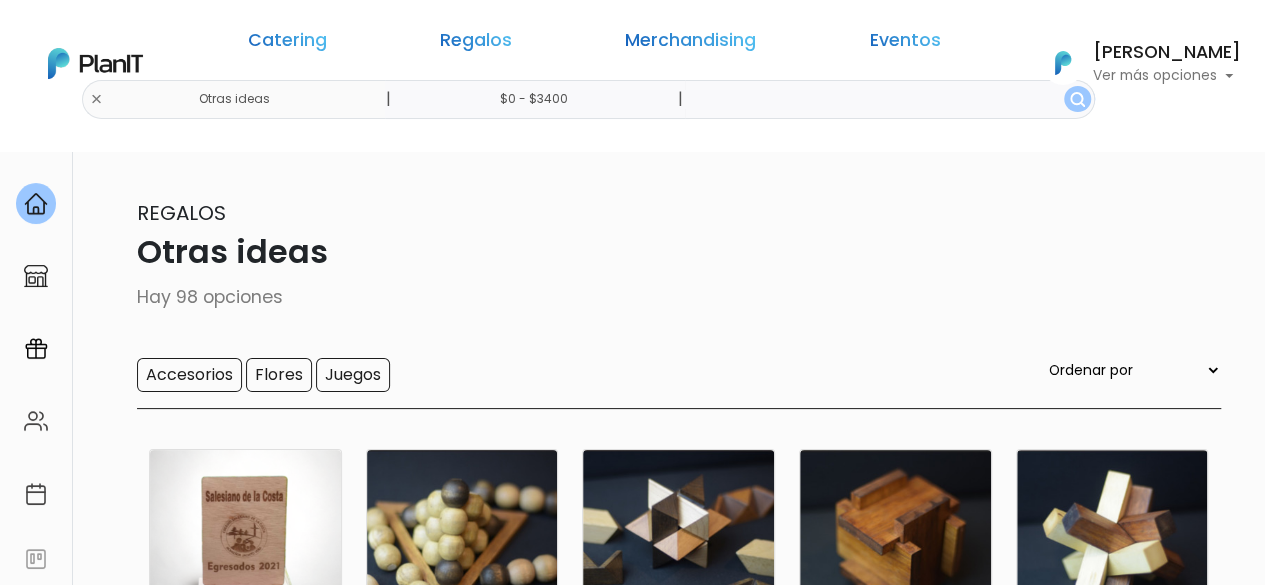 scroll, scrollTop: 0, scrollLeft: 0, axis: both 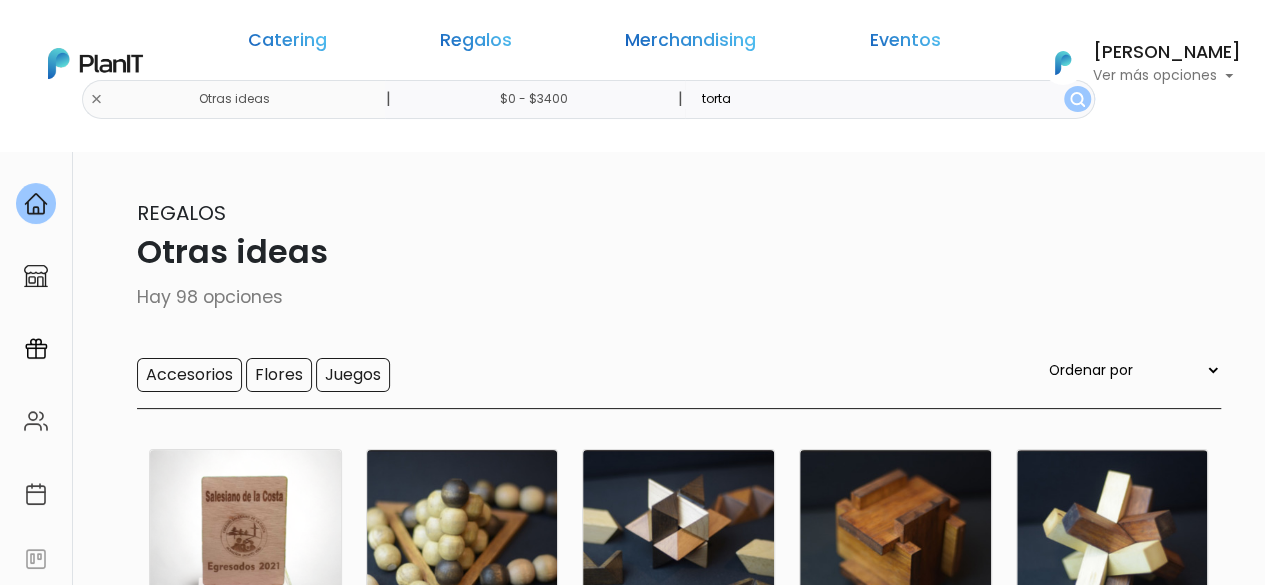 type on "torta" 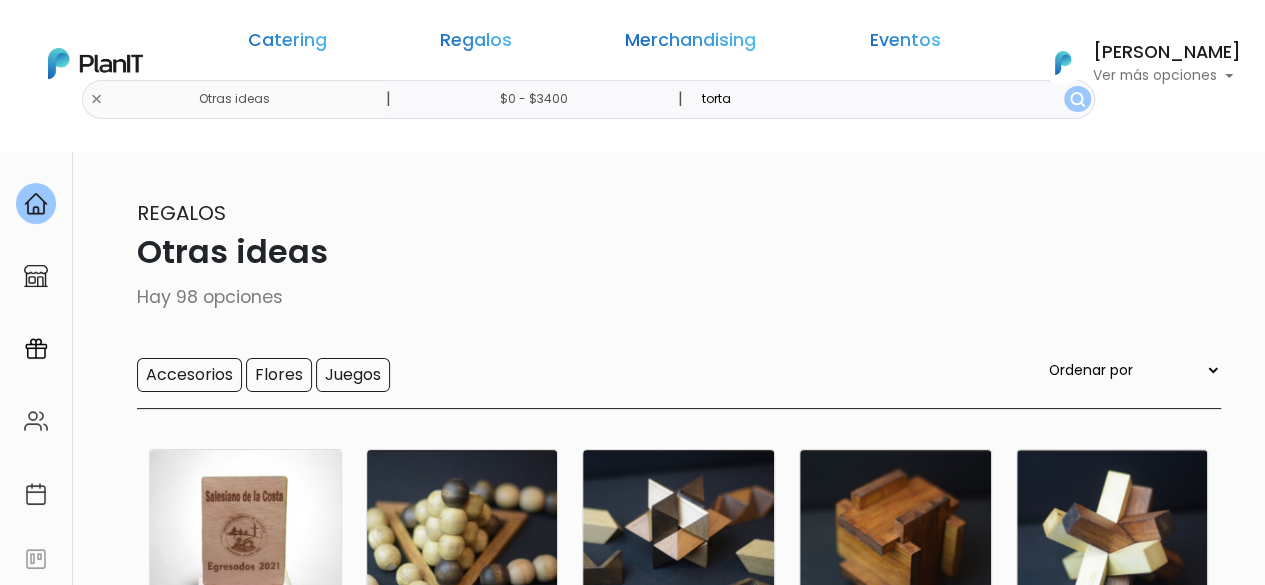 click at bounding box center (1077, 99) 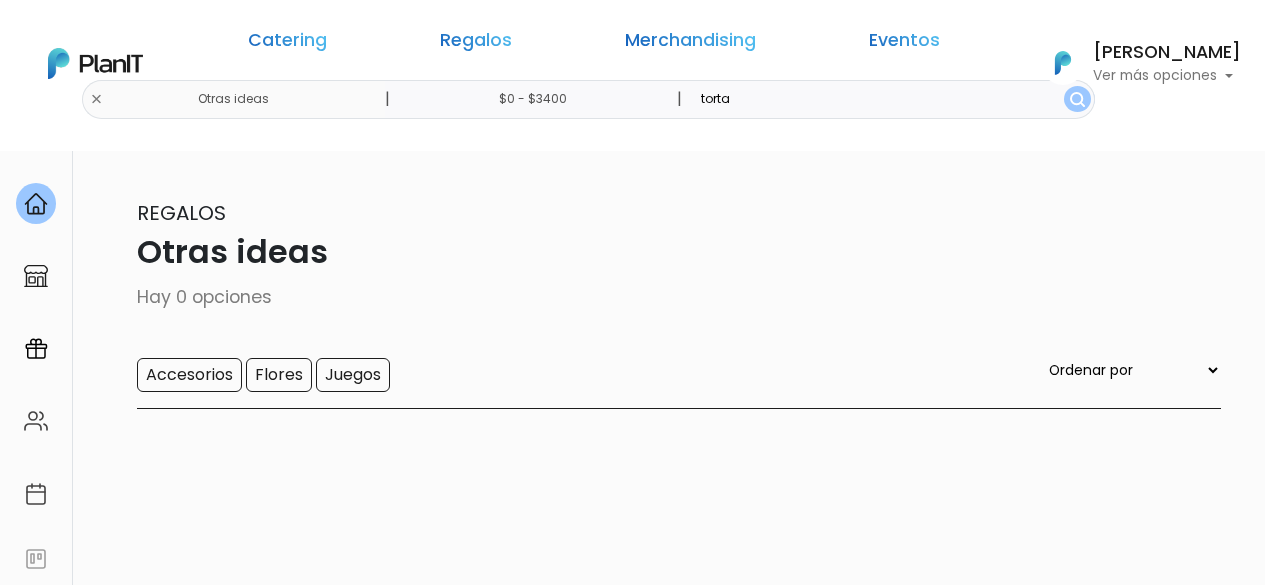 scroll, scrollTop: 0, scrollLeft: 0, axis: both 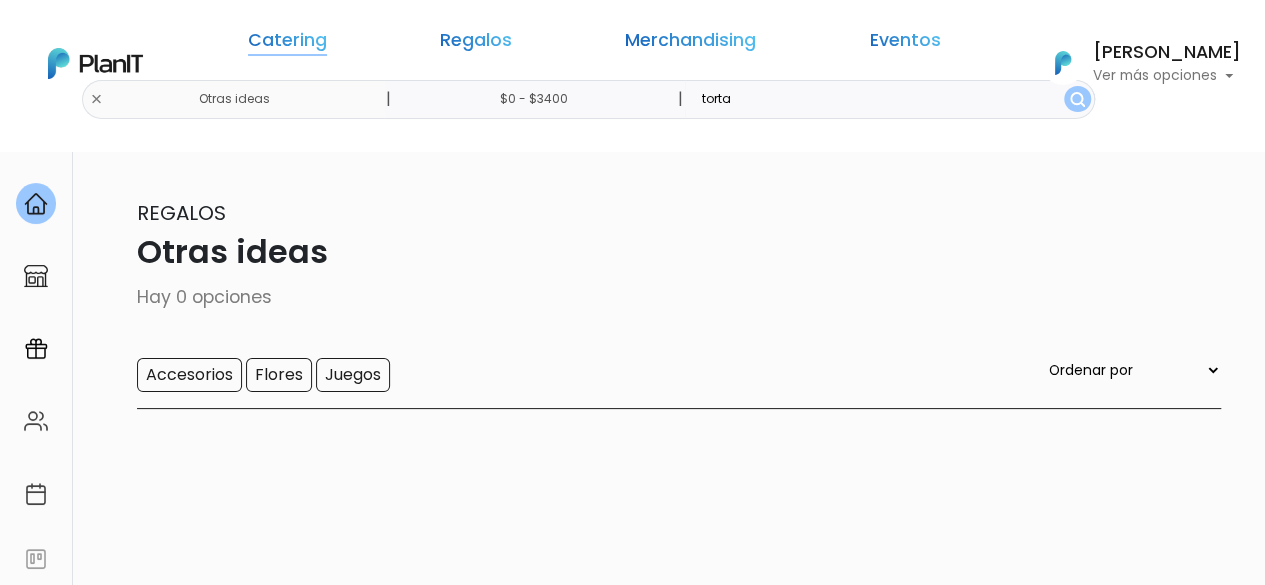 click on "Catering" at bounding box center (287, 44) 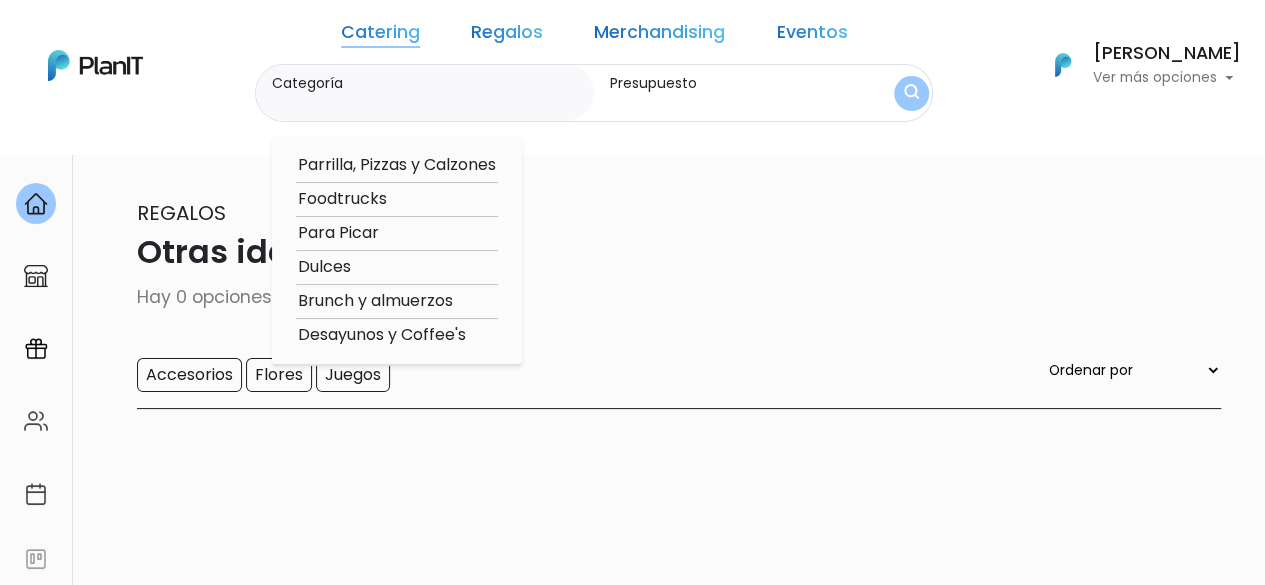 click on "Dulces" at bounding box center (397, 267) 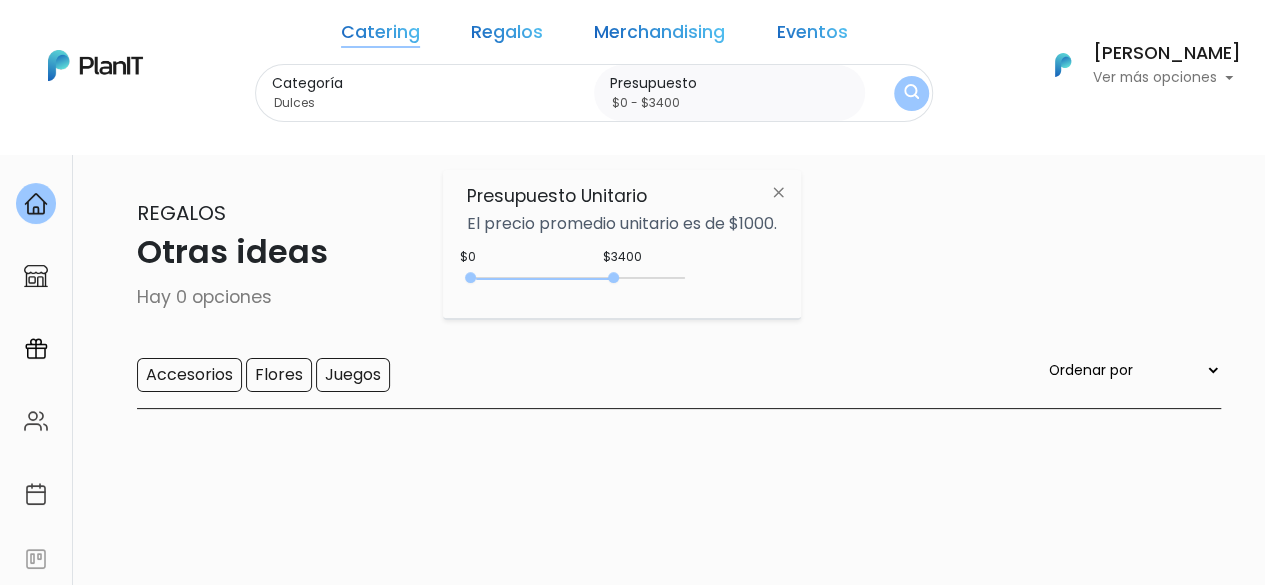 click at bounding box center (911, 93) 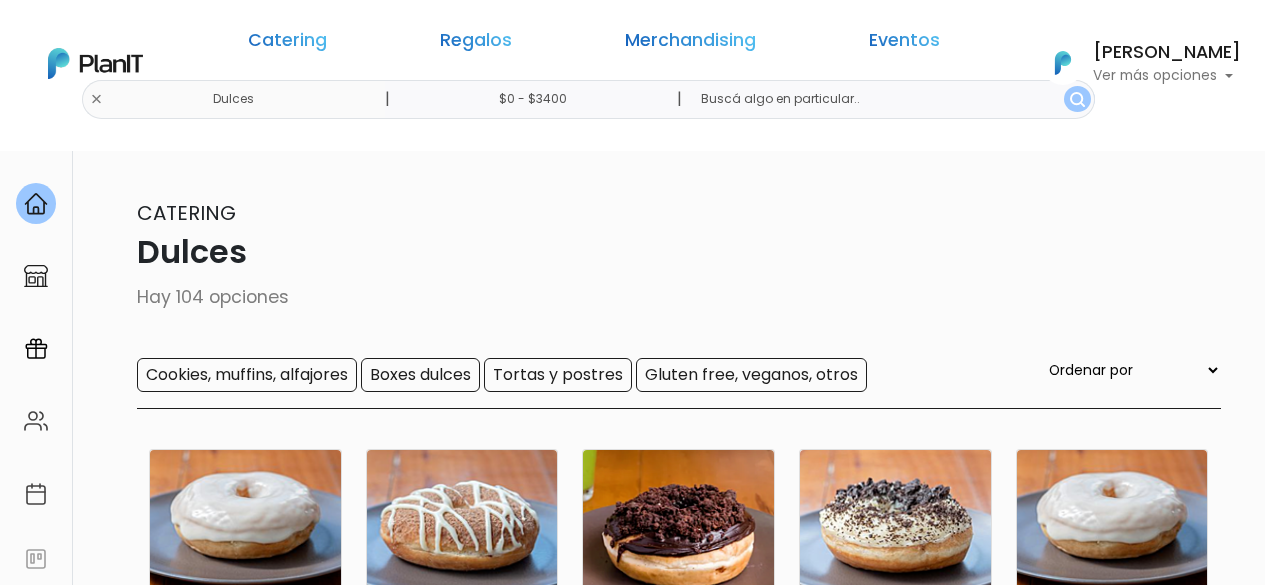 scroll, scrollTop: 0, scrollLeft: 0, axis: both 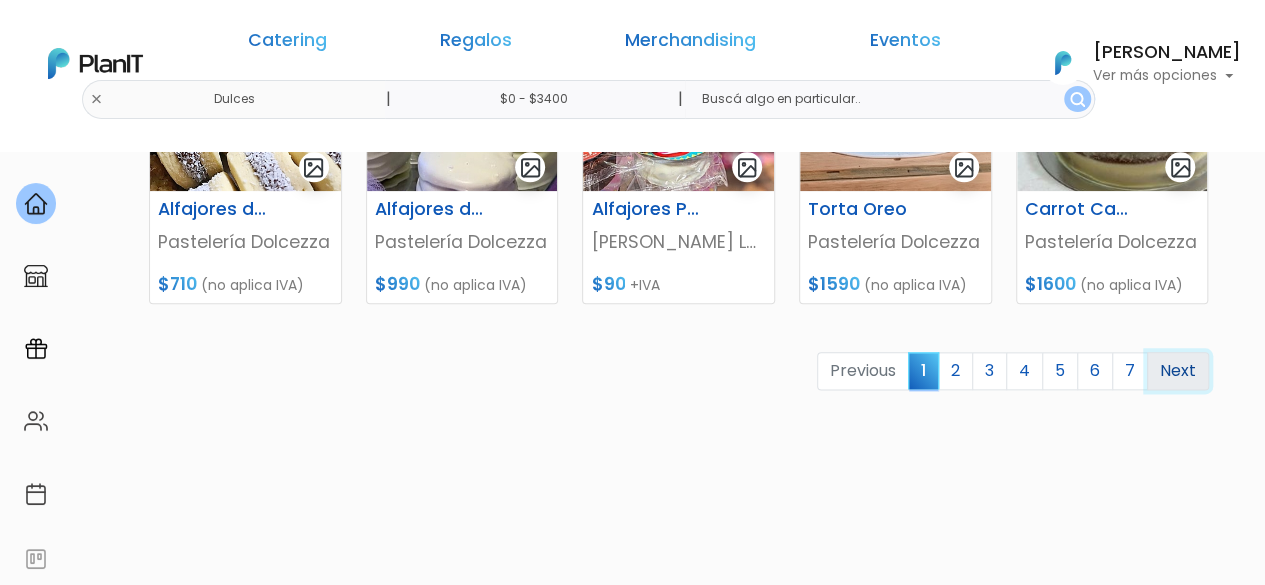 click on "Next" at bounding box center (1178, 371) 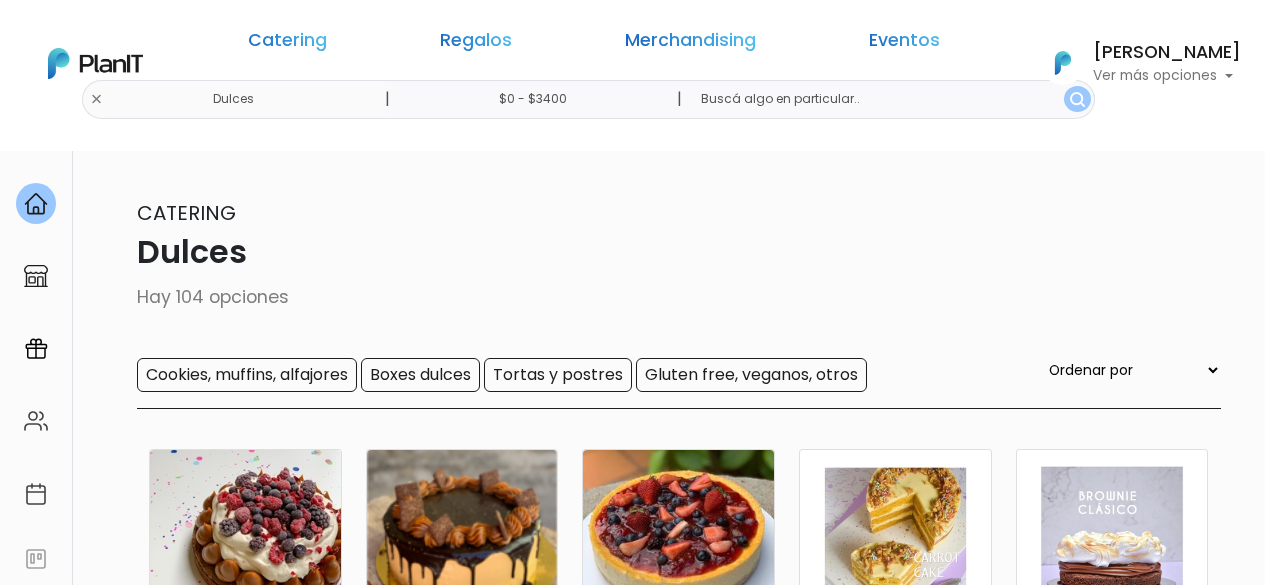 scroll, scrollTop: 0, scrollLeft: 0, axis: both 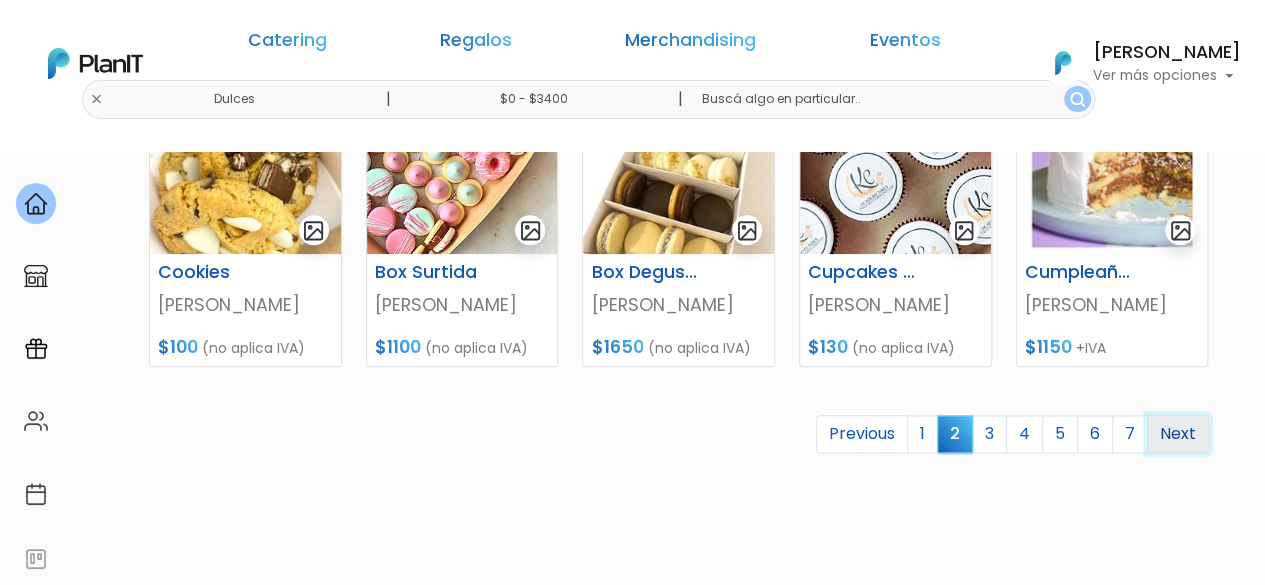 click on "Next" at bounding box center (1178, 434) 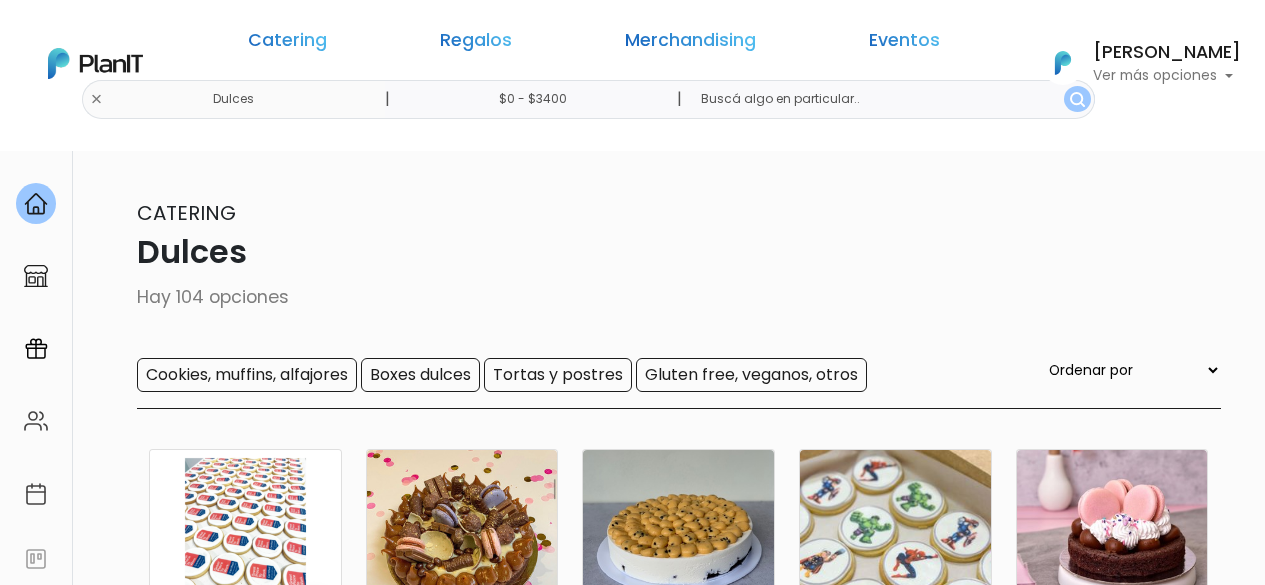 scroll, scrollTop: 0, scrollLeft: 0, axis: both 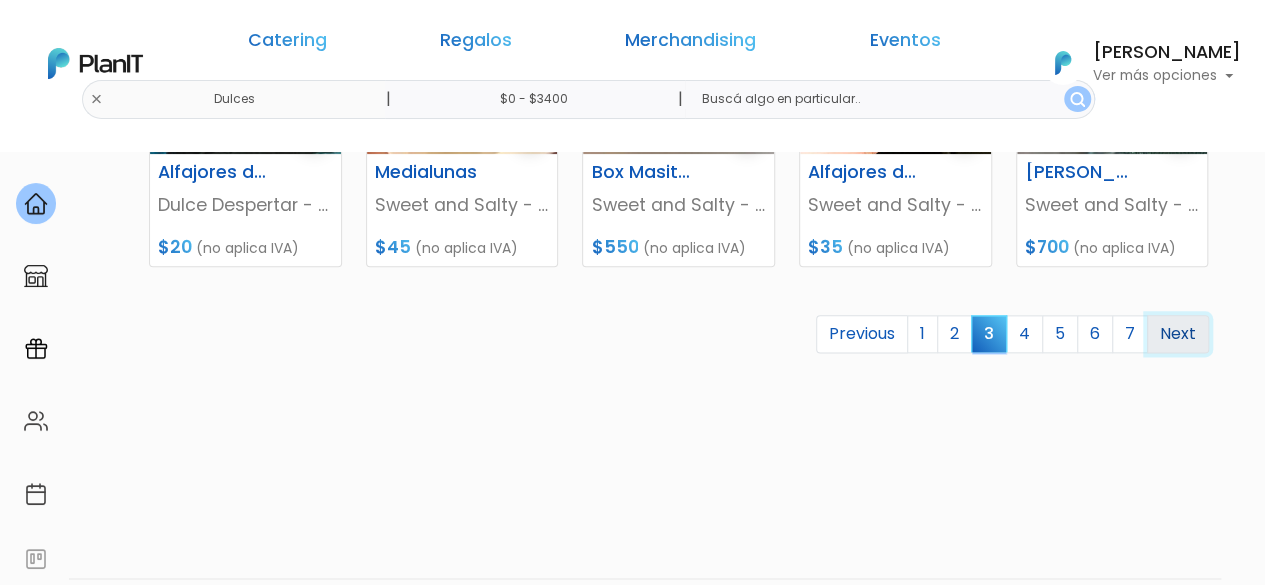 click on "Next" at bounding box center [1178, 334] 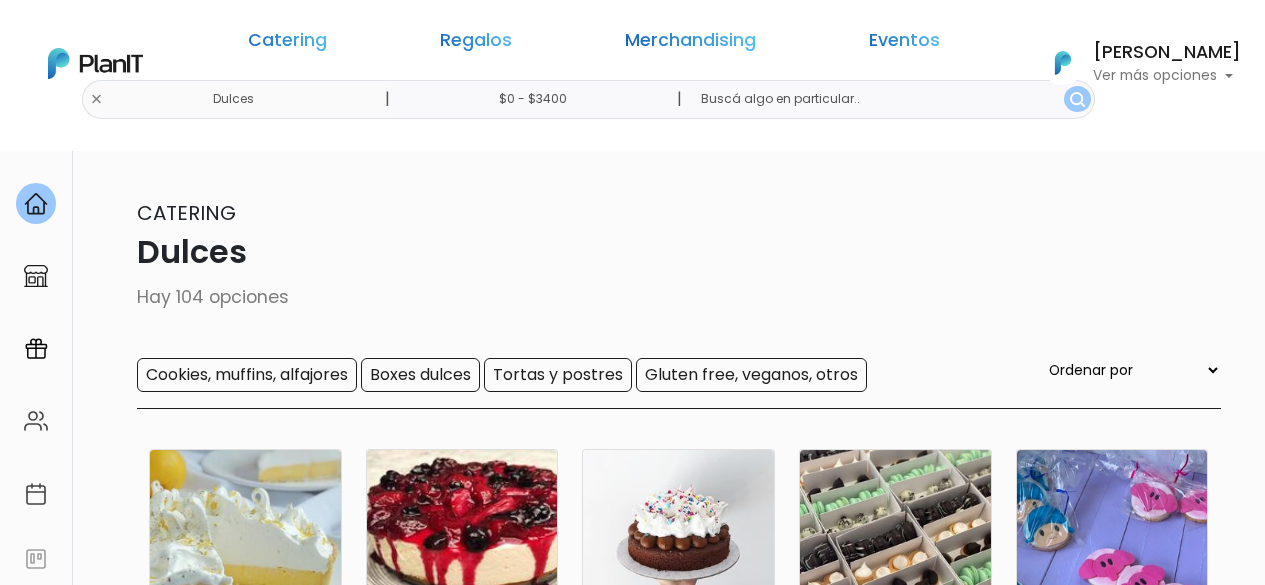 scroll, scrollTop: 0, scrollLeft: 0, axis: both 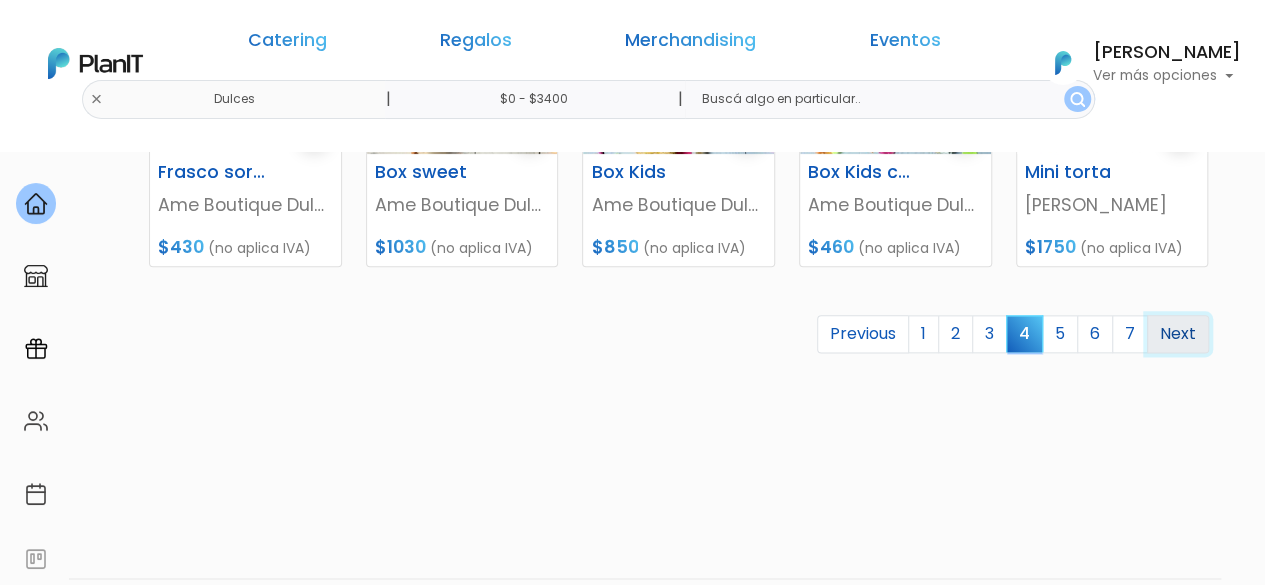 click on "Next" at bounding box center (1178, 334) 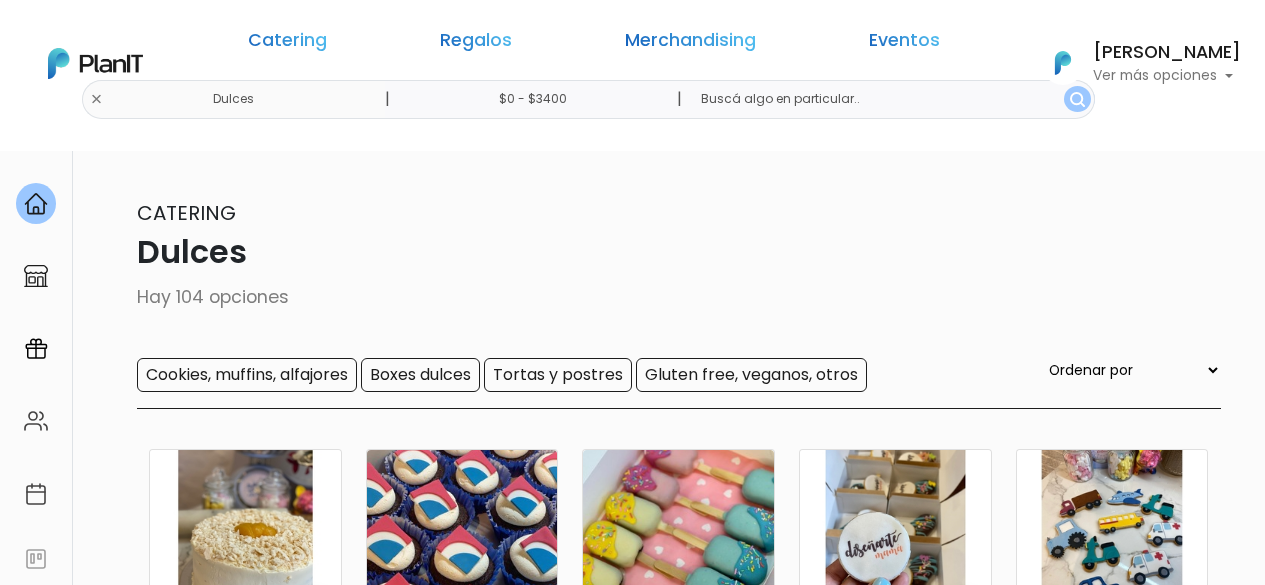 scroll, scrollTop: 0, scrollLeft: 0, axis: both 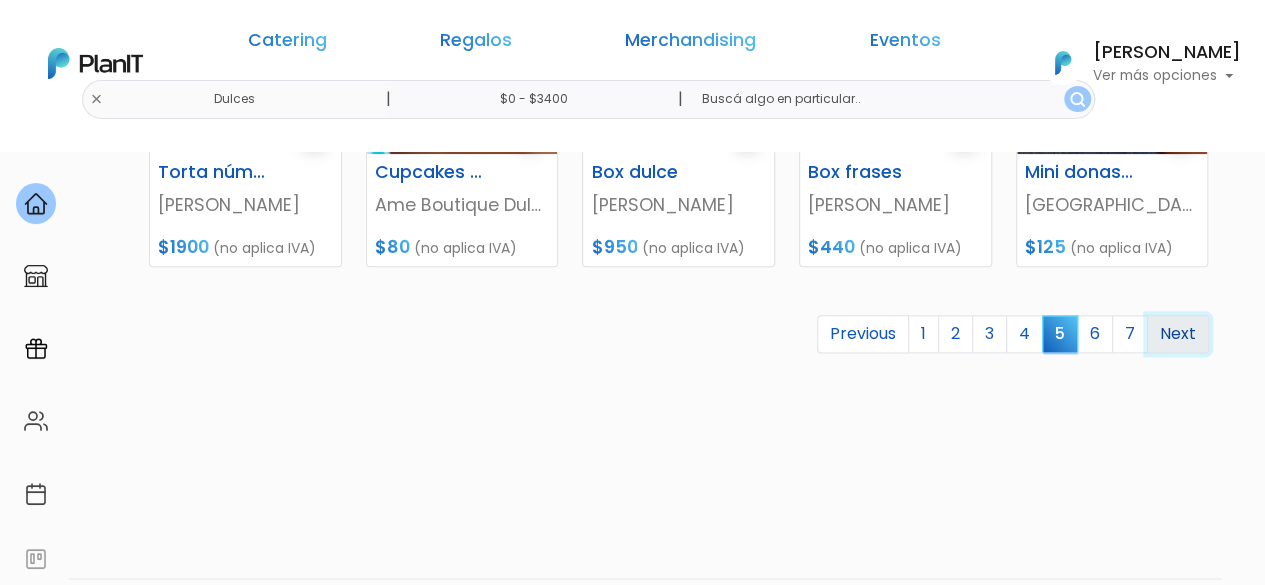 click on "Next" at bounding box center [1178, 334] 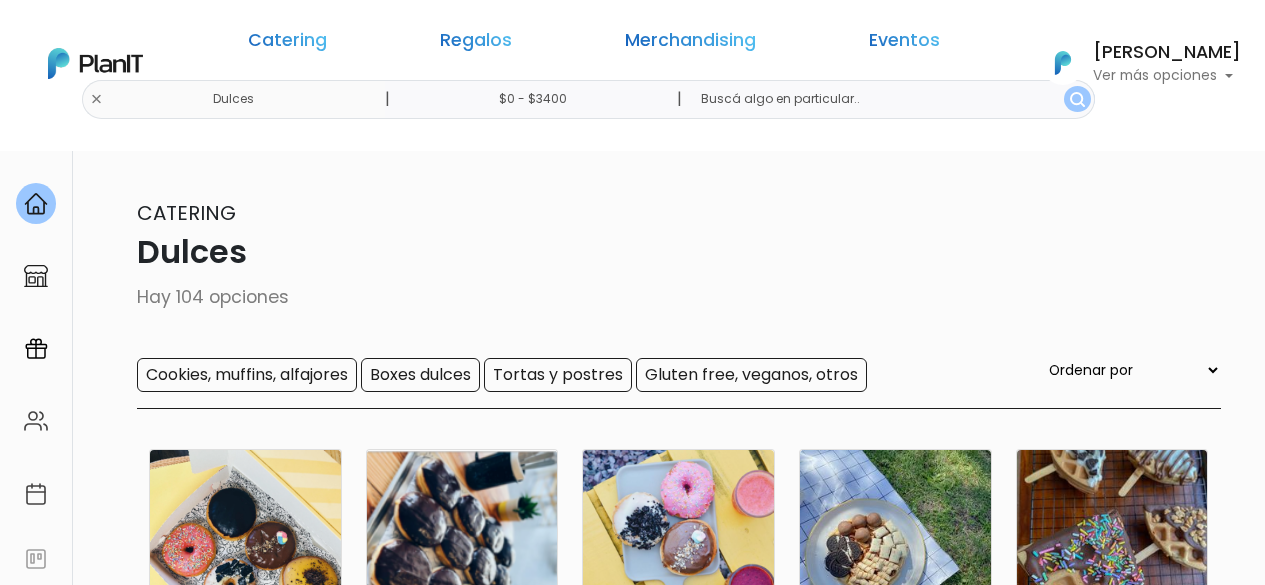 scroll, scrollTop: 0, scrollLeft: 0, axis: both 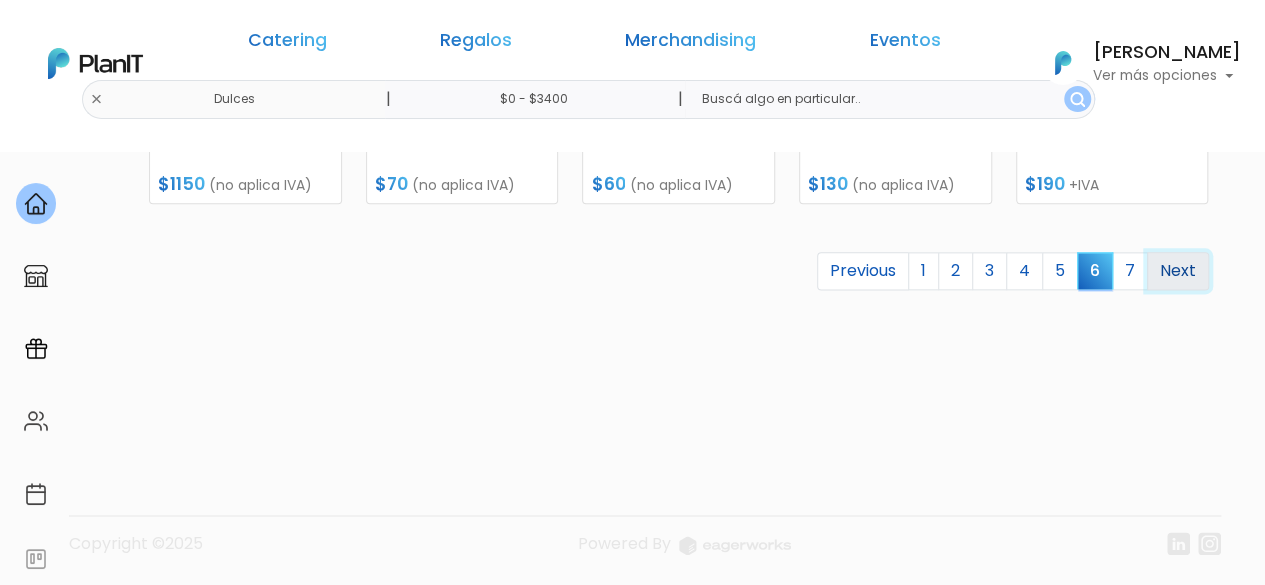 click on "Next" at bounding box center [1178, 271] 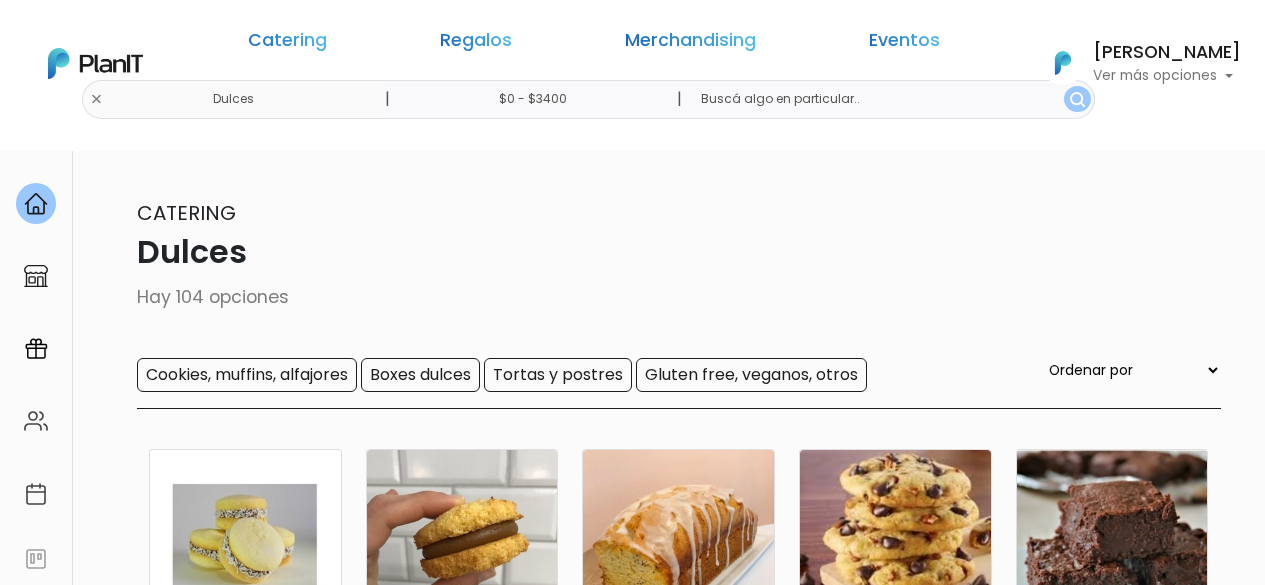 scroll, scrollTop: 0, scrollLeft: 0, axis: both 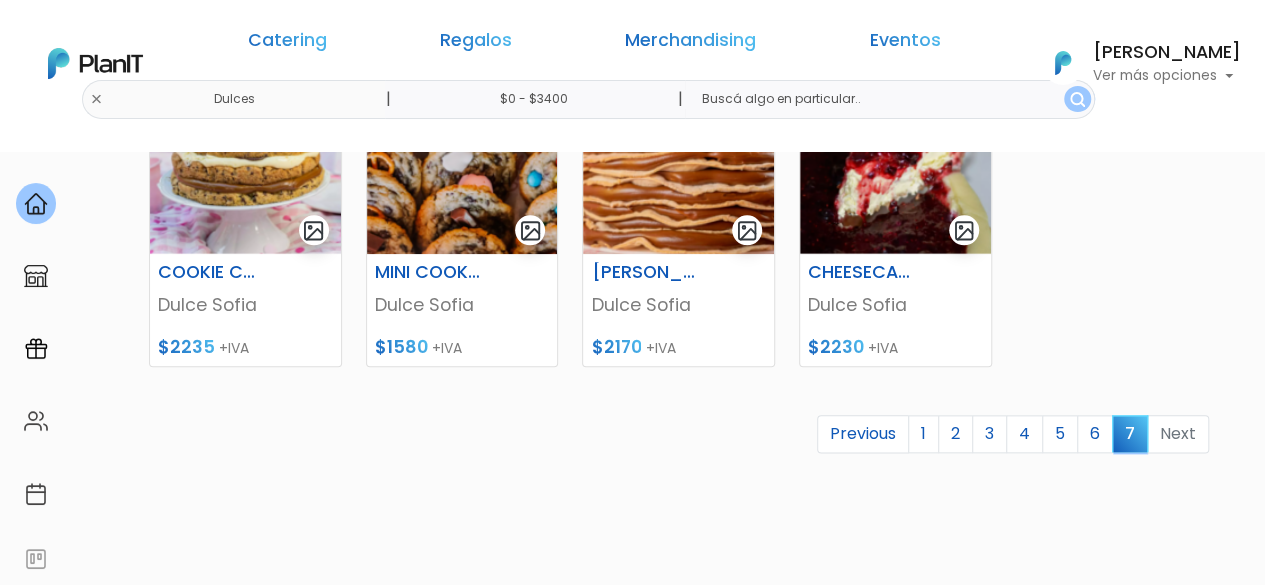 click on "Next" at bounding box center (1178, 434) 